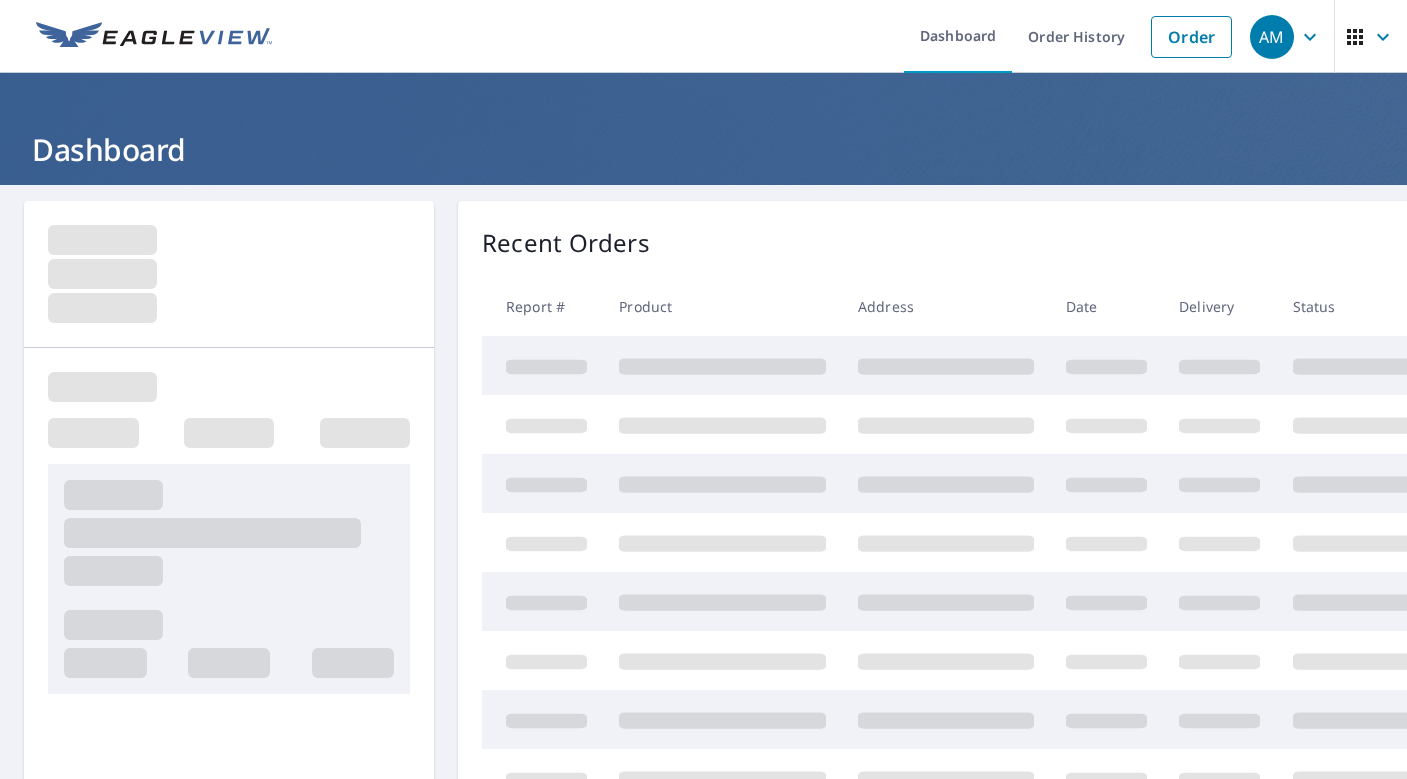 scroll, scrollTop: 0, scrollLeft: 0, axis: both 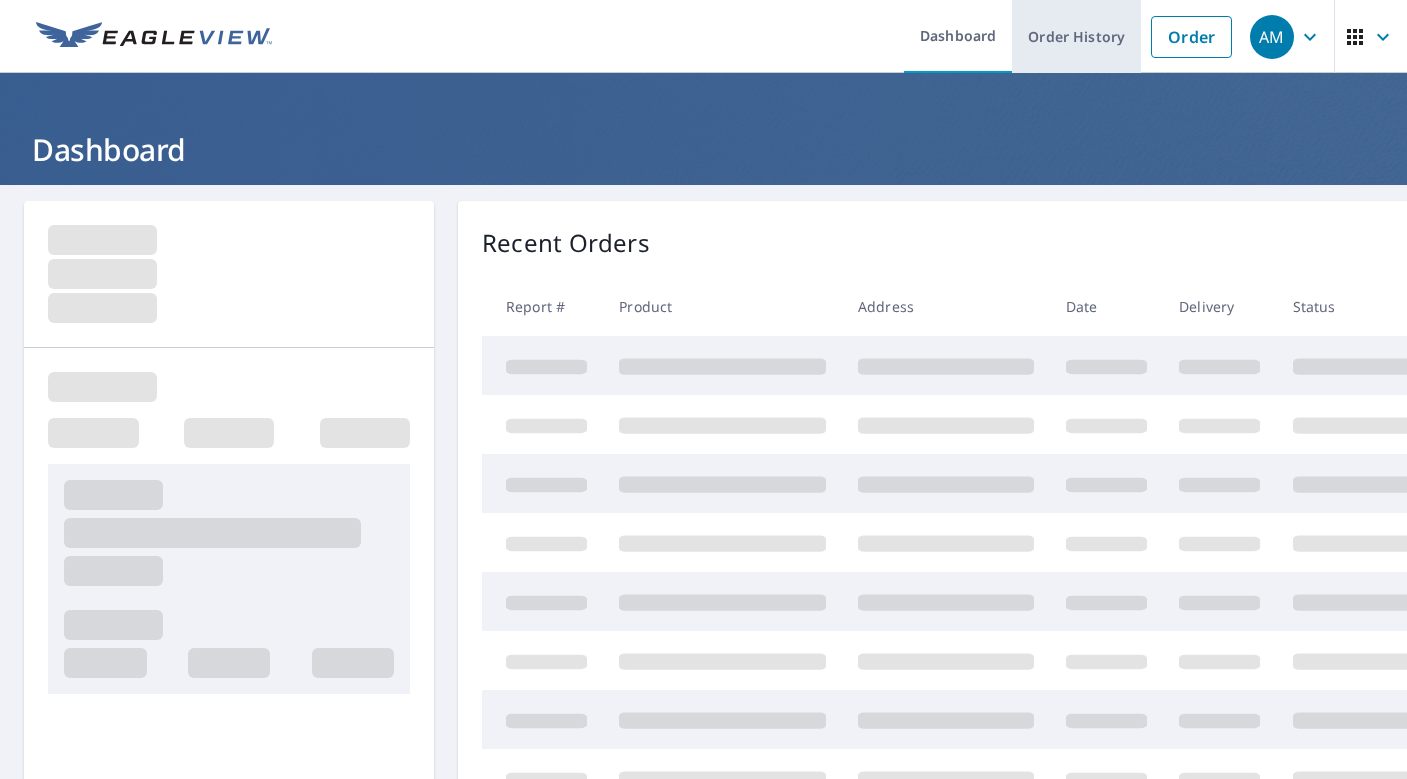 click on "Order History" at bounding box center [1076, 36] 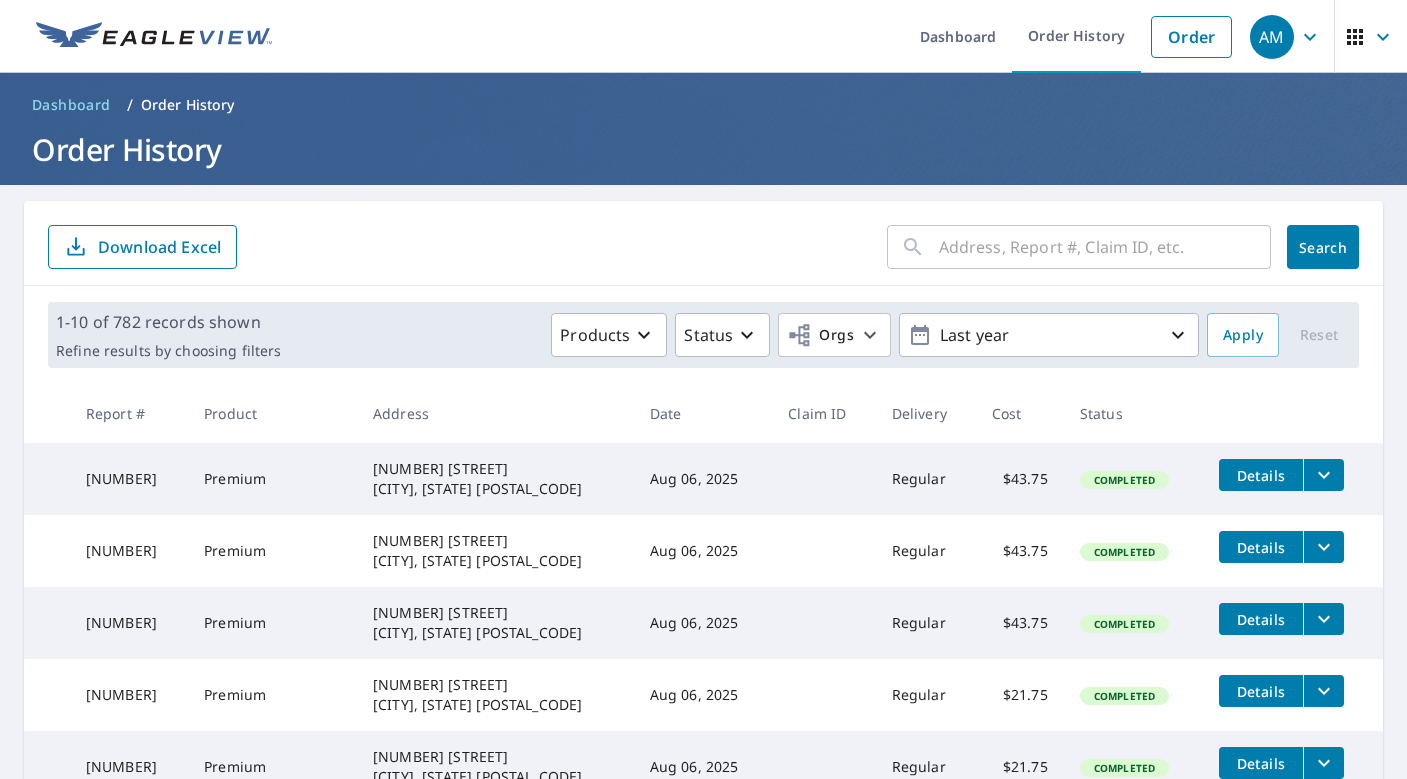 click at bounding box center (1105, 247) 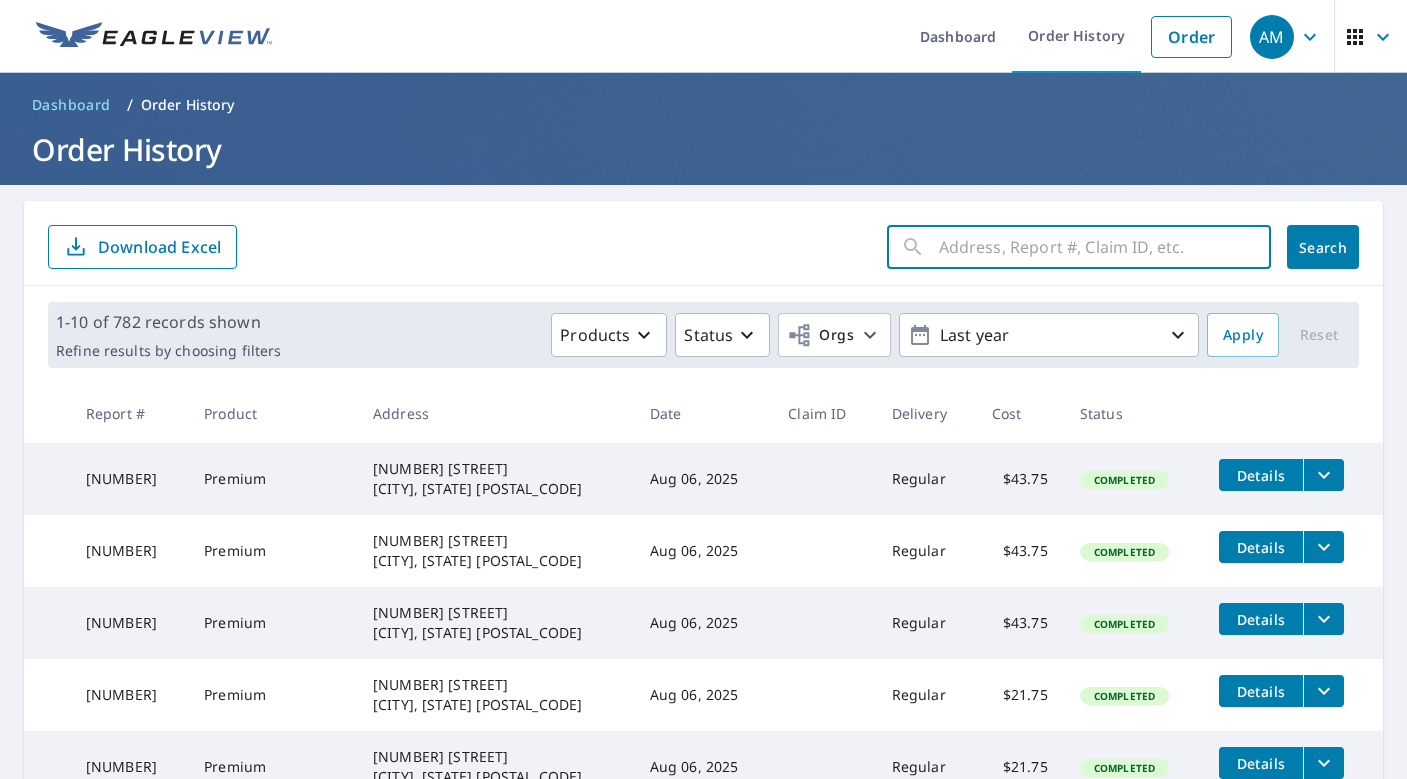 paste on "[NUMBER] [STREET]" 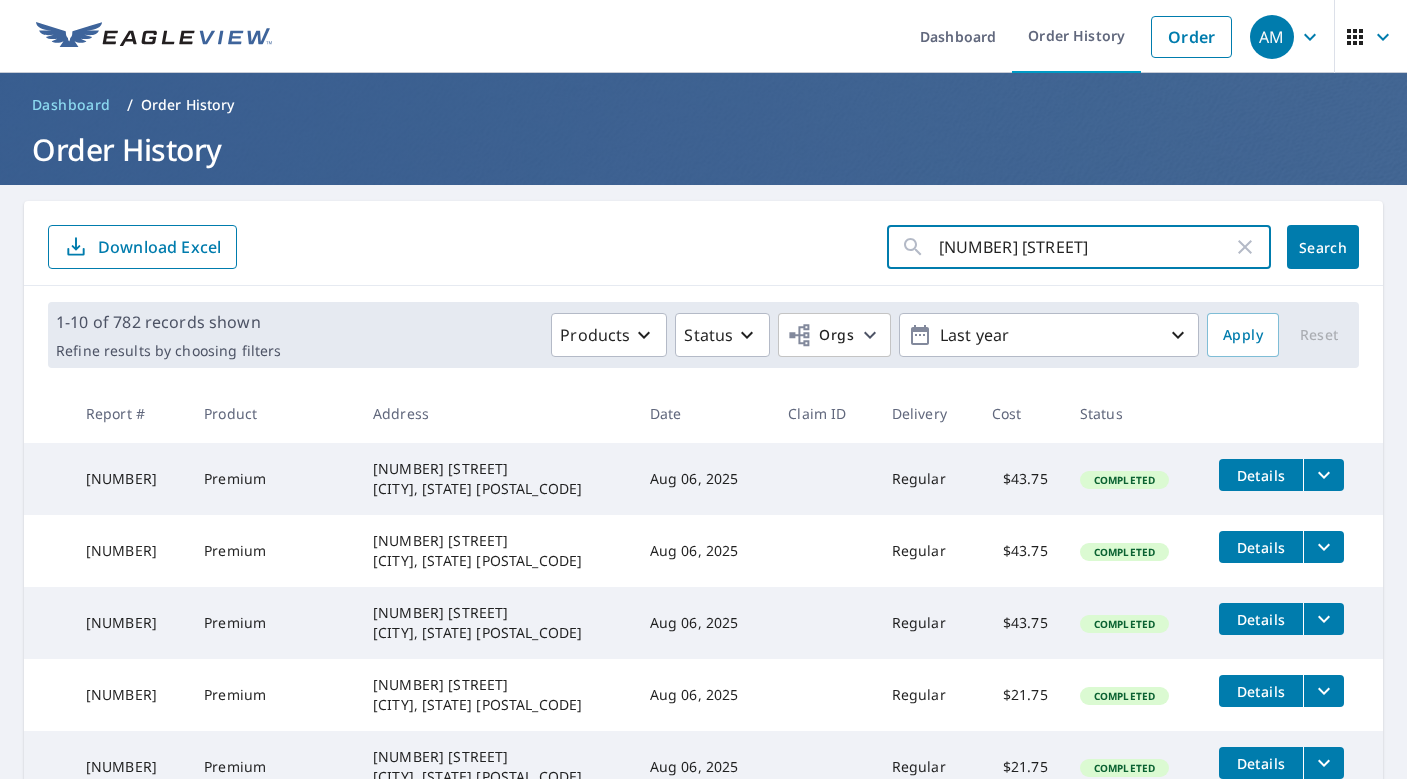 click on "Search" 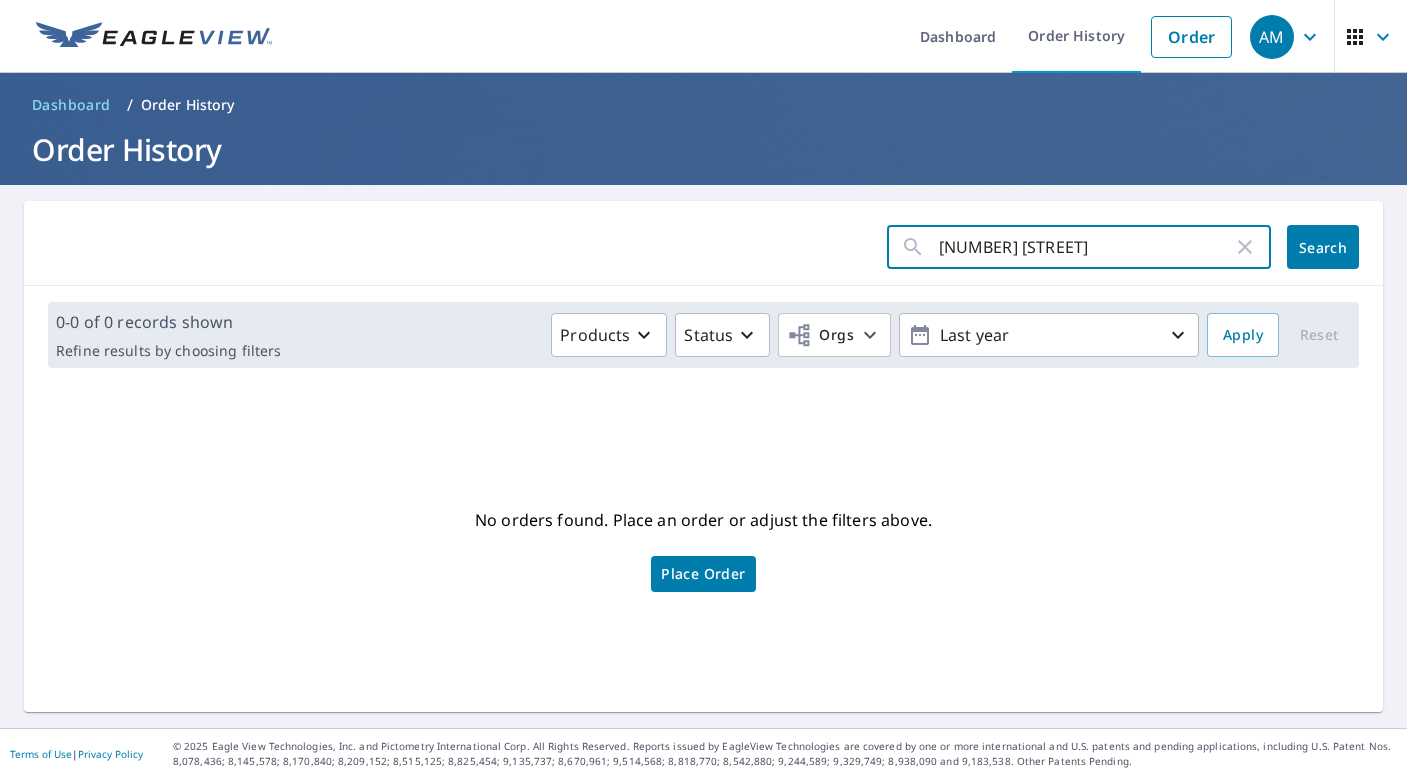 click on "[NUMBER] [STREET]" at bounding box center [1086, 247] 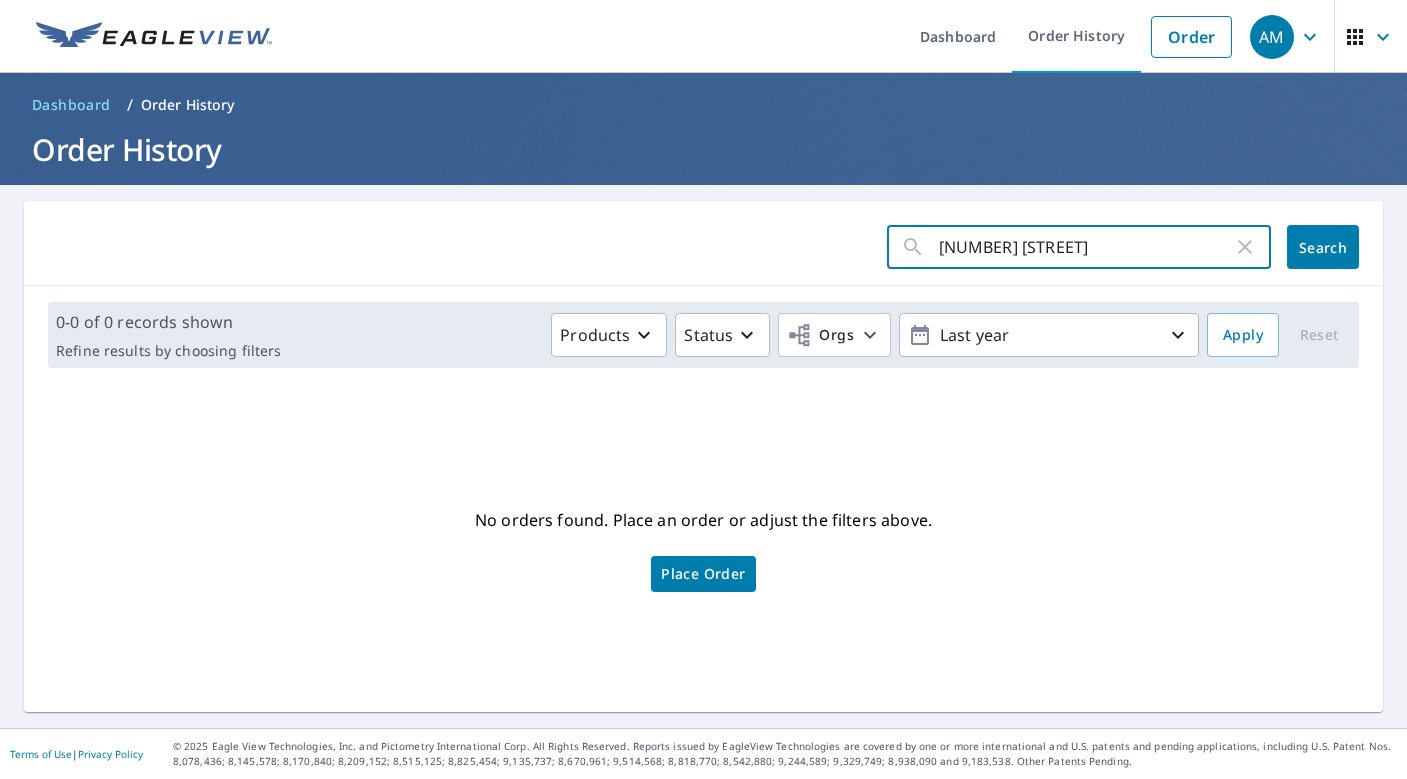 type on "[NUMBER] [STREET]" 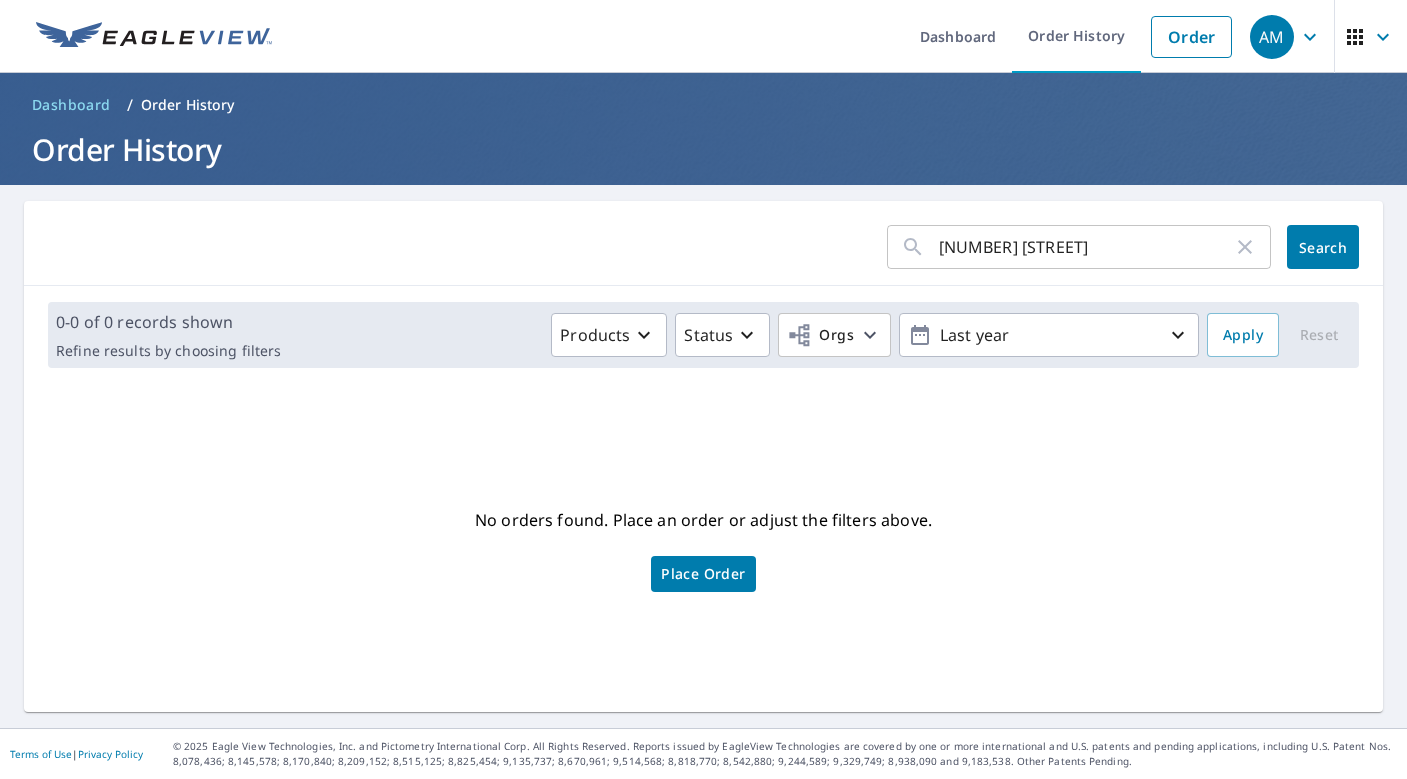 click on "[NUMBER] [STREET]" at bounding box center (1086, 247) 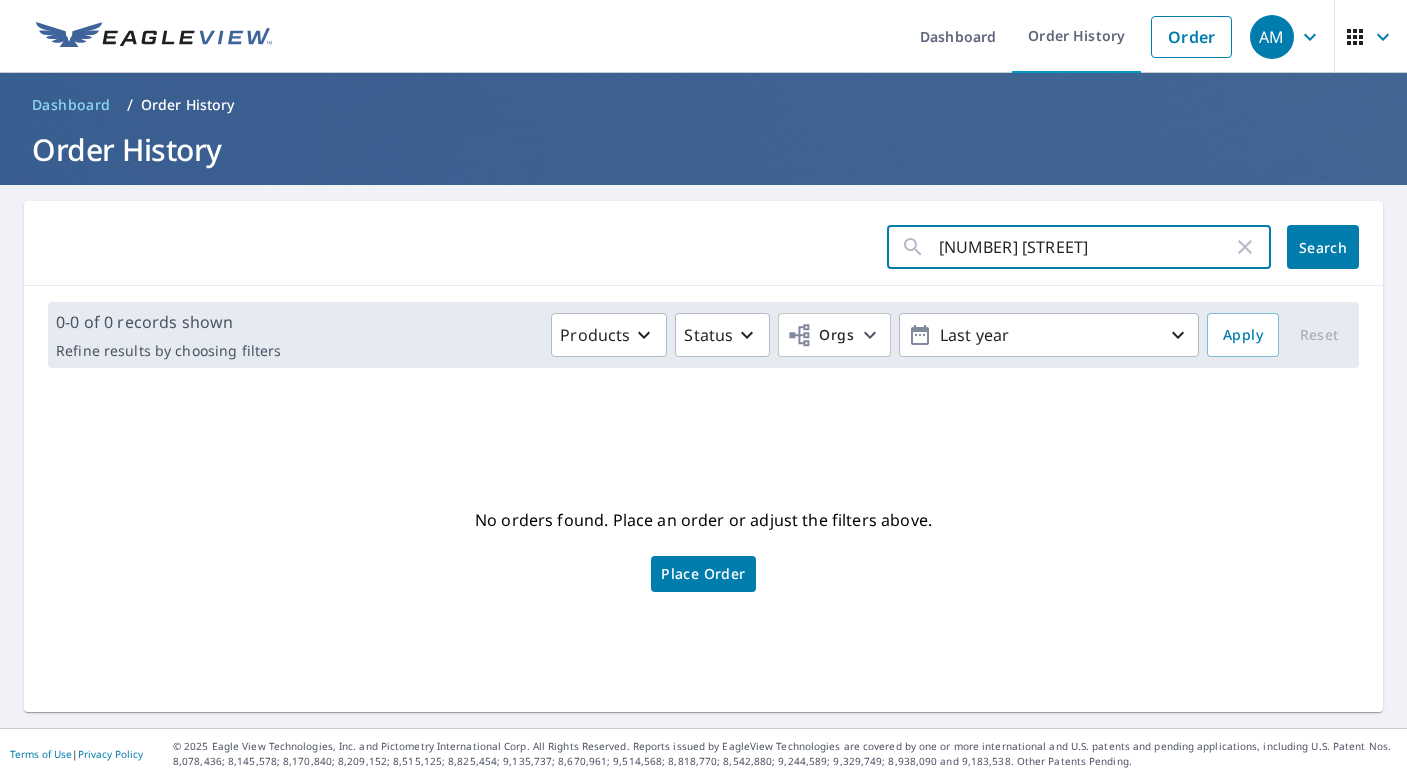 click on "[NUMBER] [STREET]" at bounding box center (1086, 247) 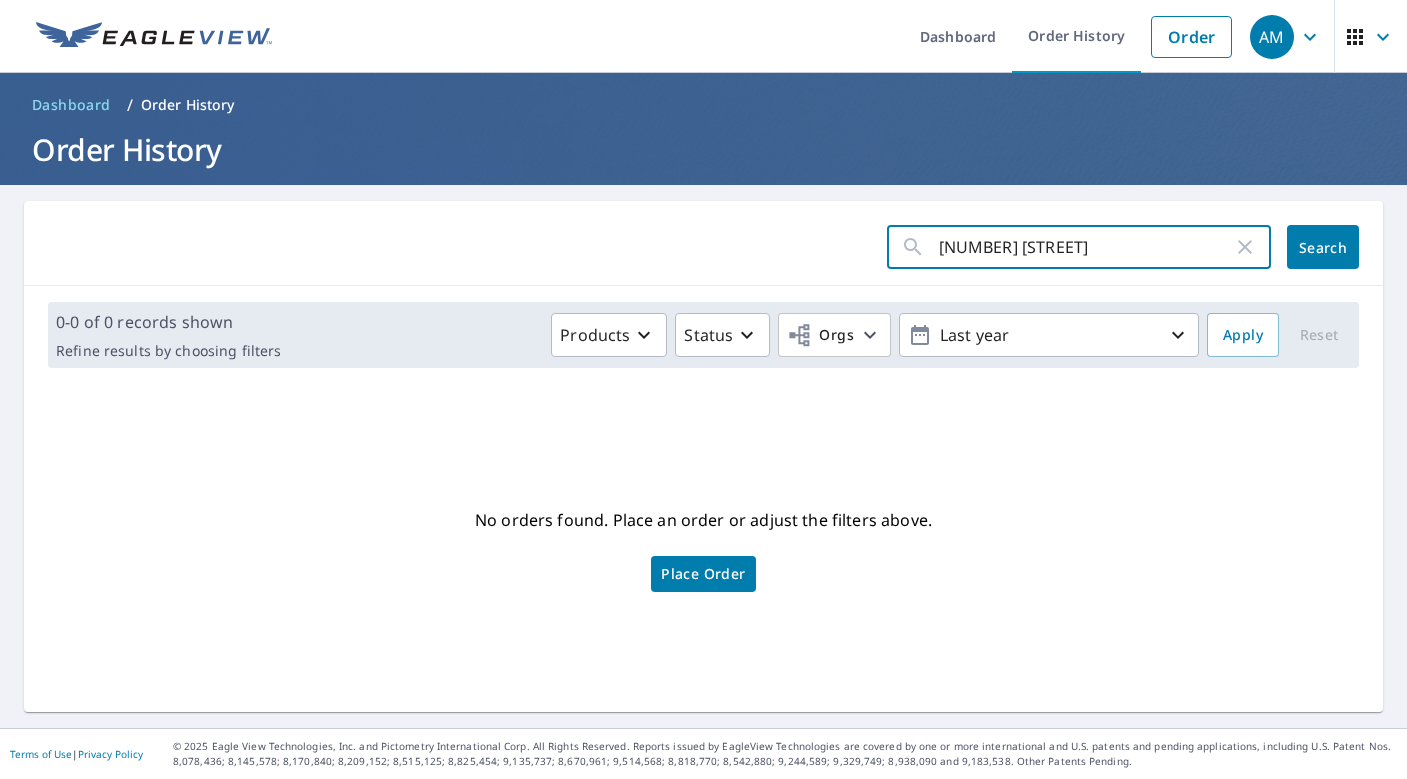 type on "[NUMBER] [STREET]" 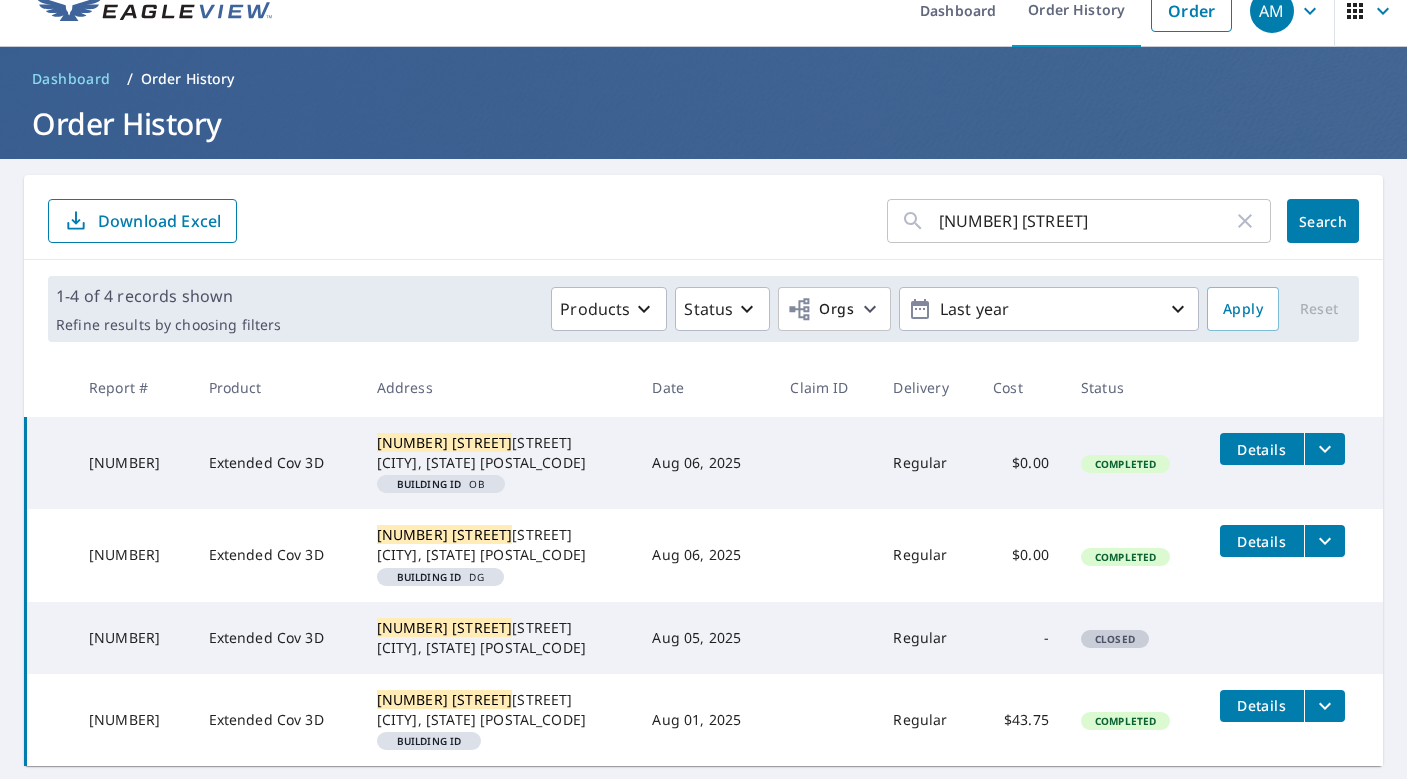 scroll, scrollTop: 37, scrollLeft: 0, axis: vertical 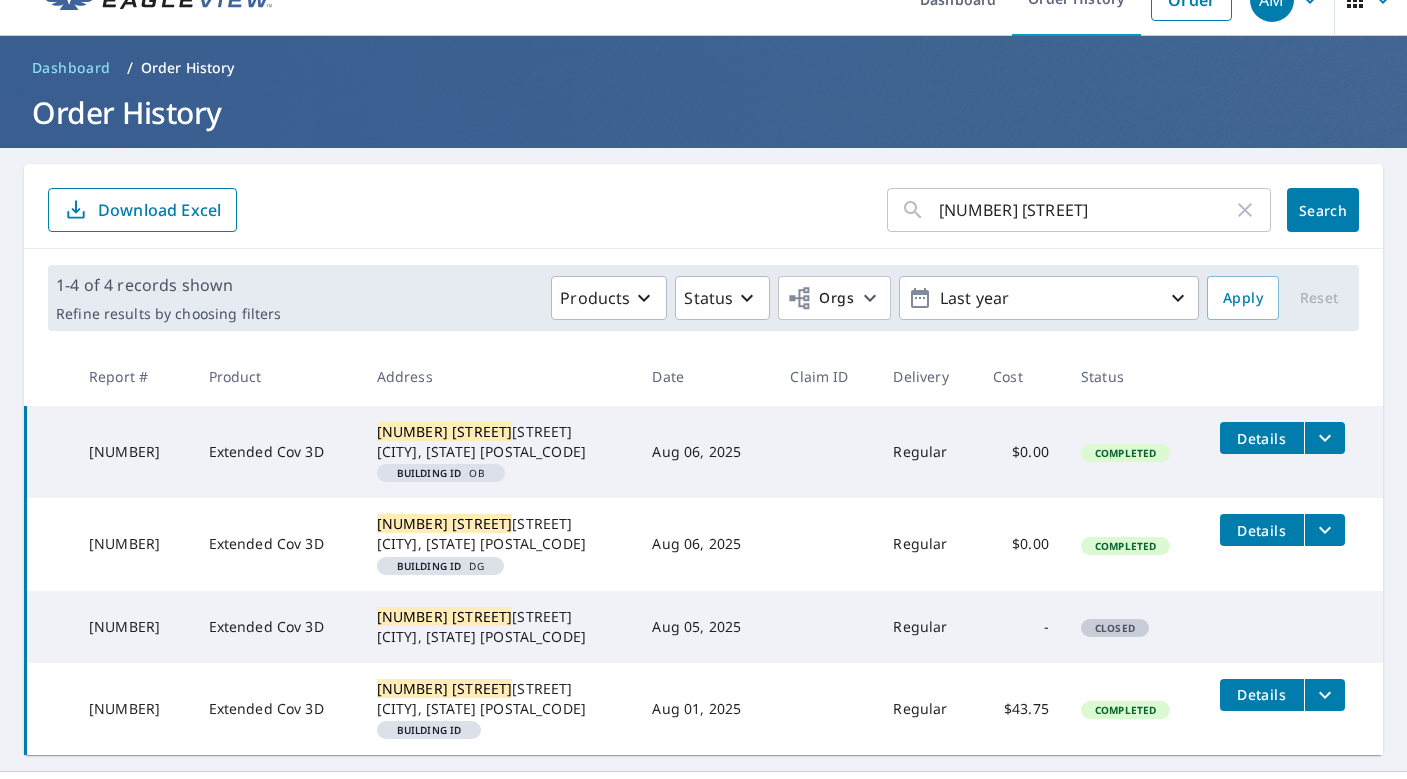 click on "[NUMBER] [STREET]" 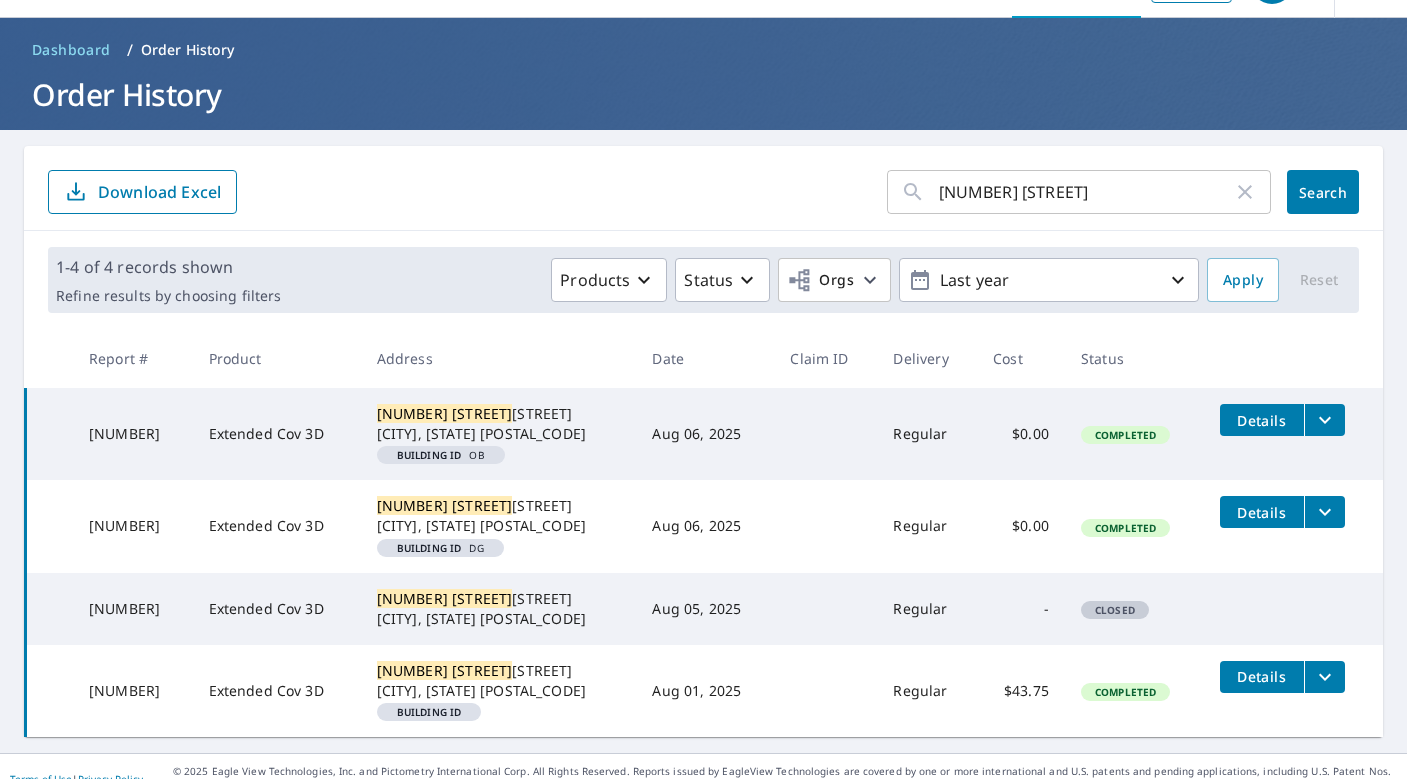 scroll, scrollTop: 58, scrollLeft: 0, axis: vertical 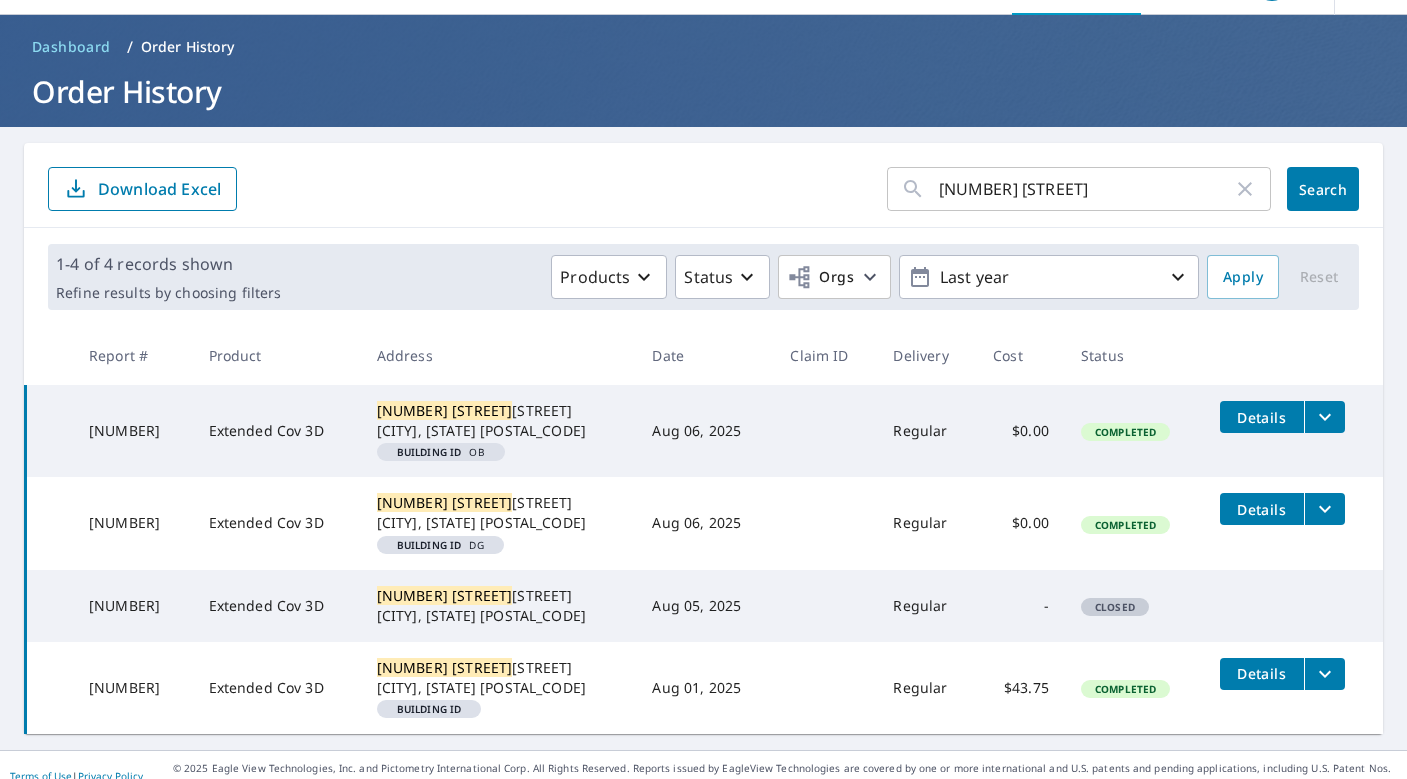 click on "Details" at bounding box center (1262, 417) 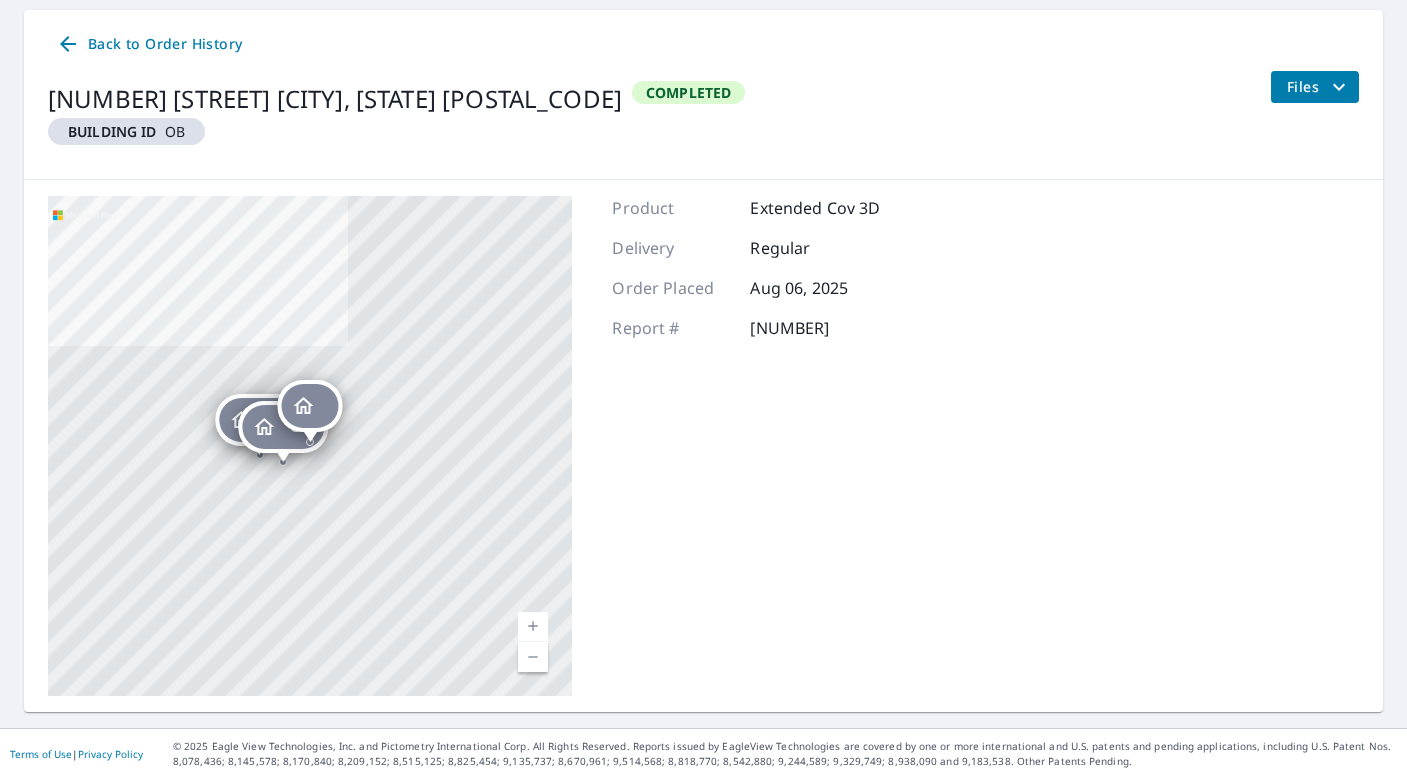 scroll, scrollTop: 190, scrollLeft: 0, axis: vertical 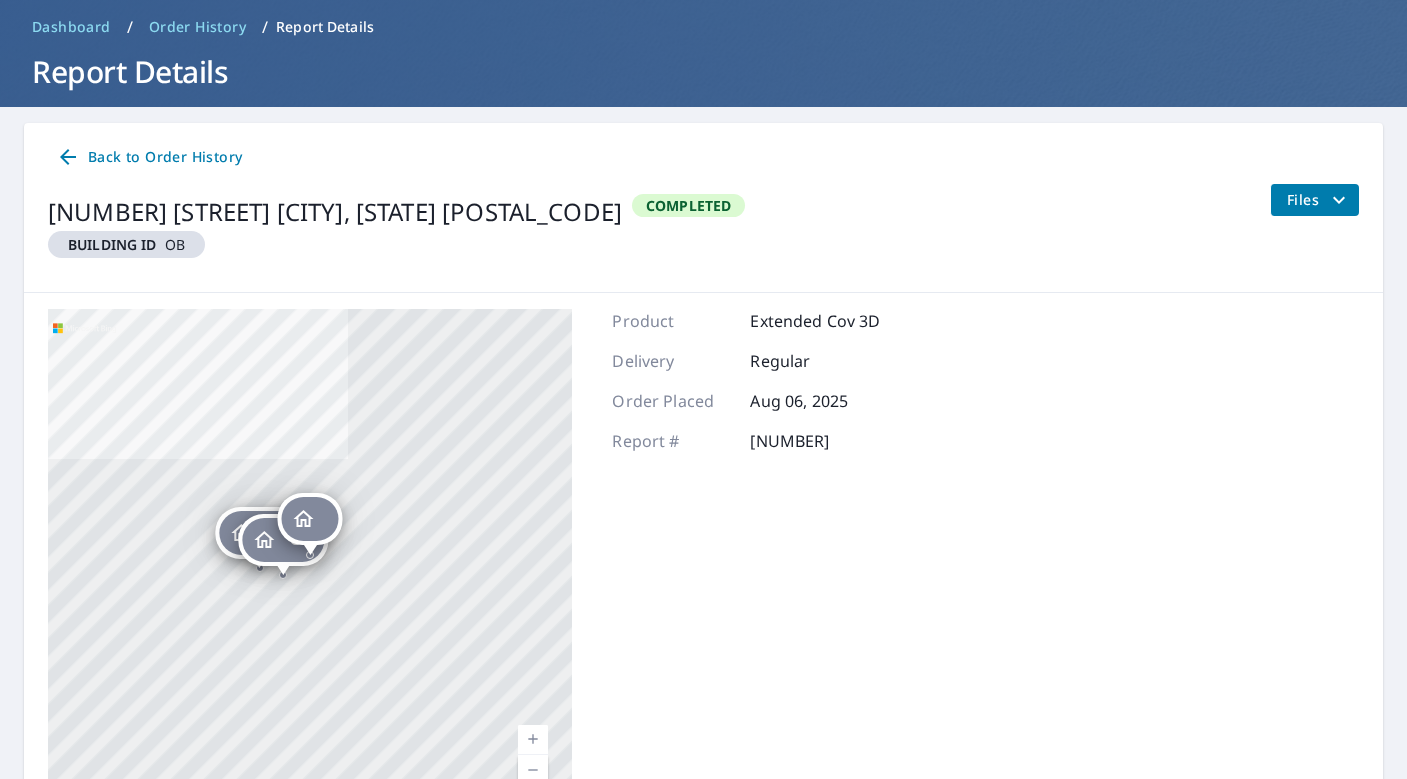 click on "Files" at bounding box center (1319, 200) 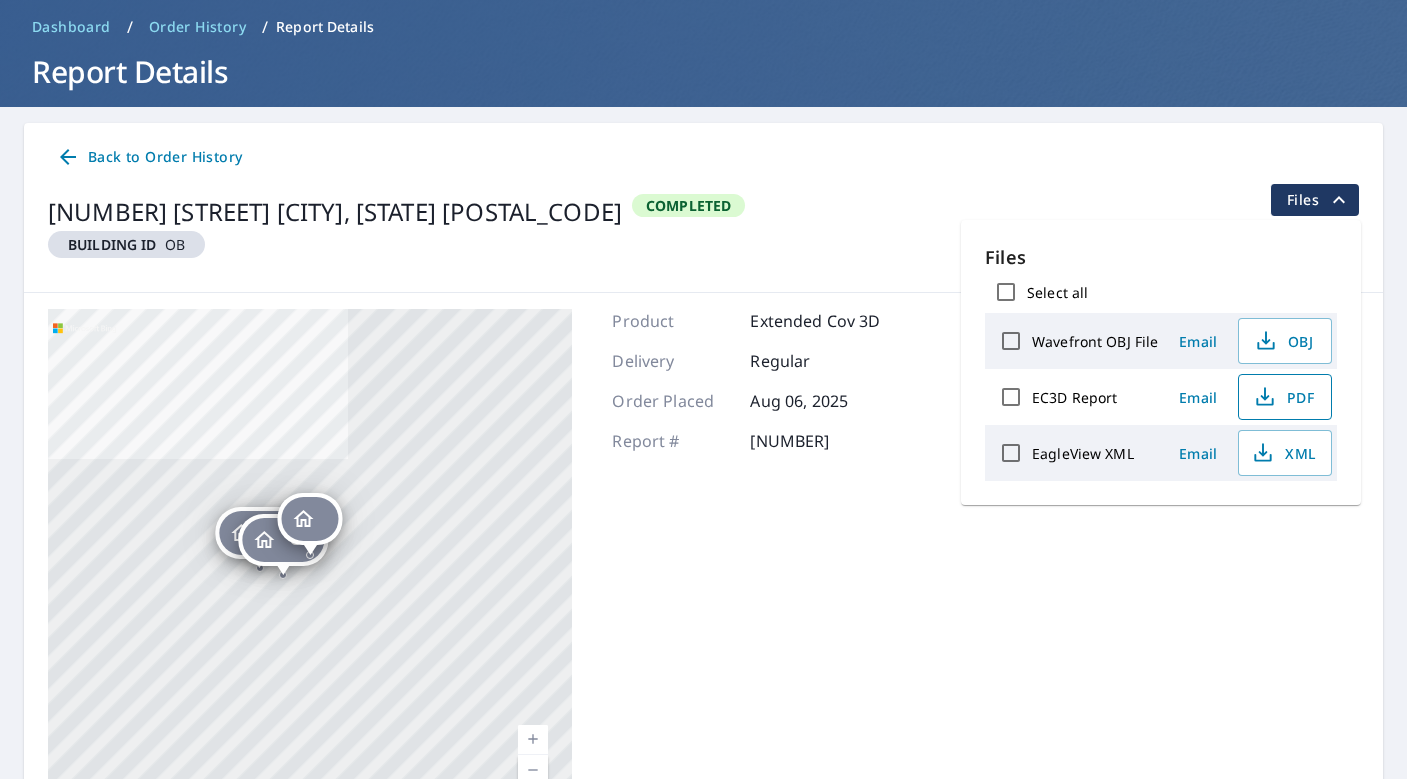 click on "PDF" at bounding box center (1283, 397) 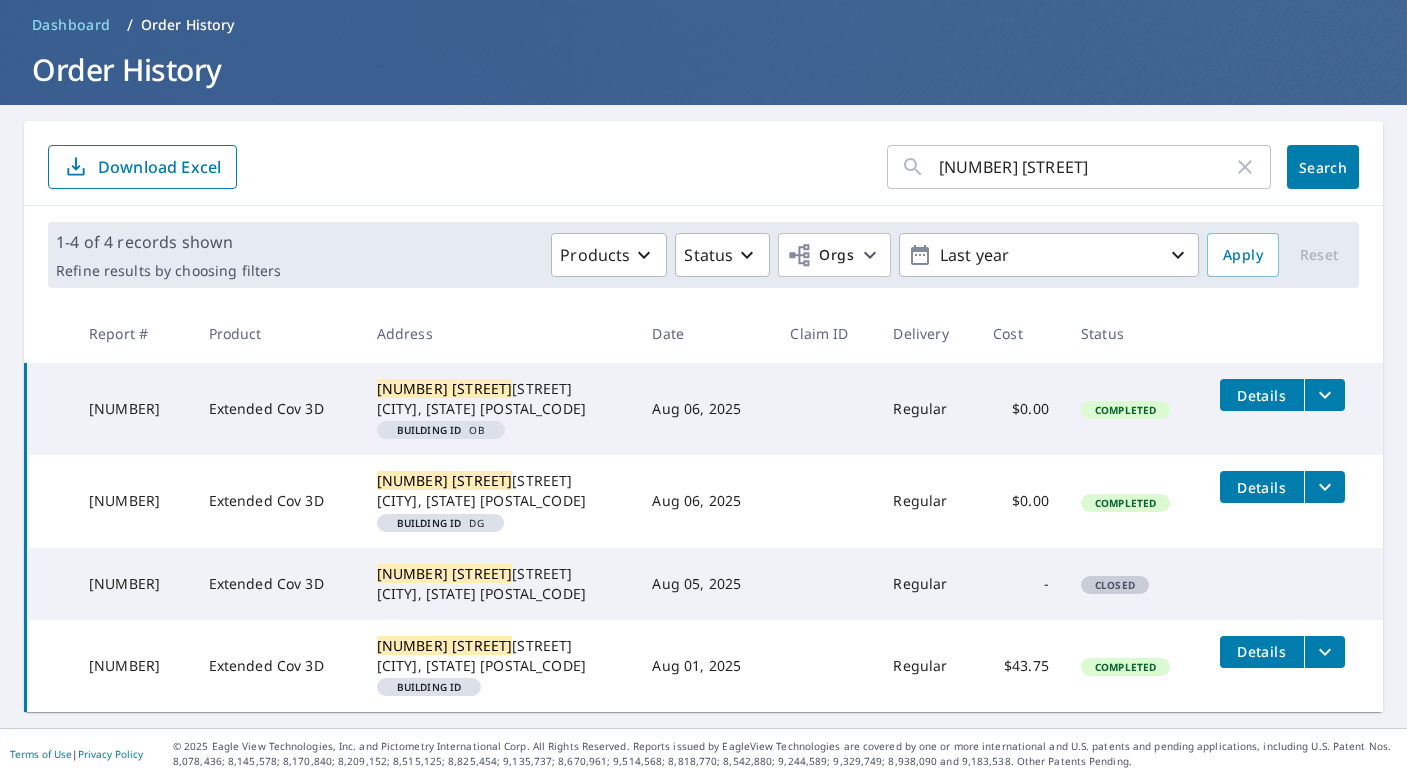 scroll, scrollTop: 80, scrollLeft: 0, axis: vertical 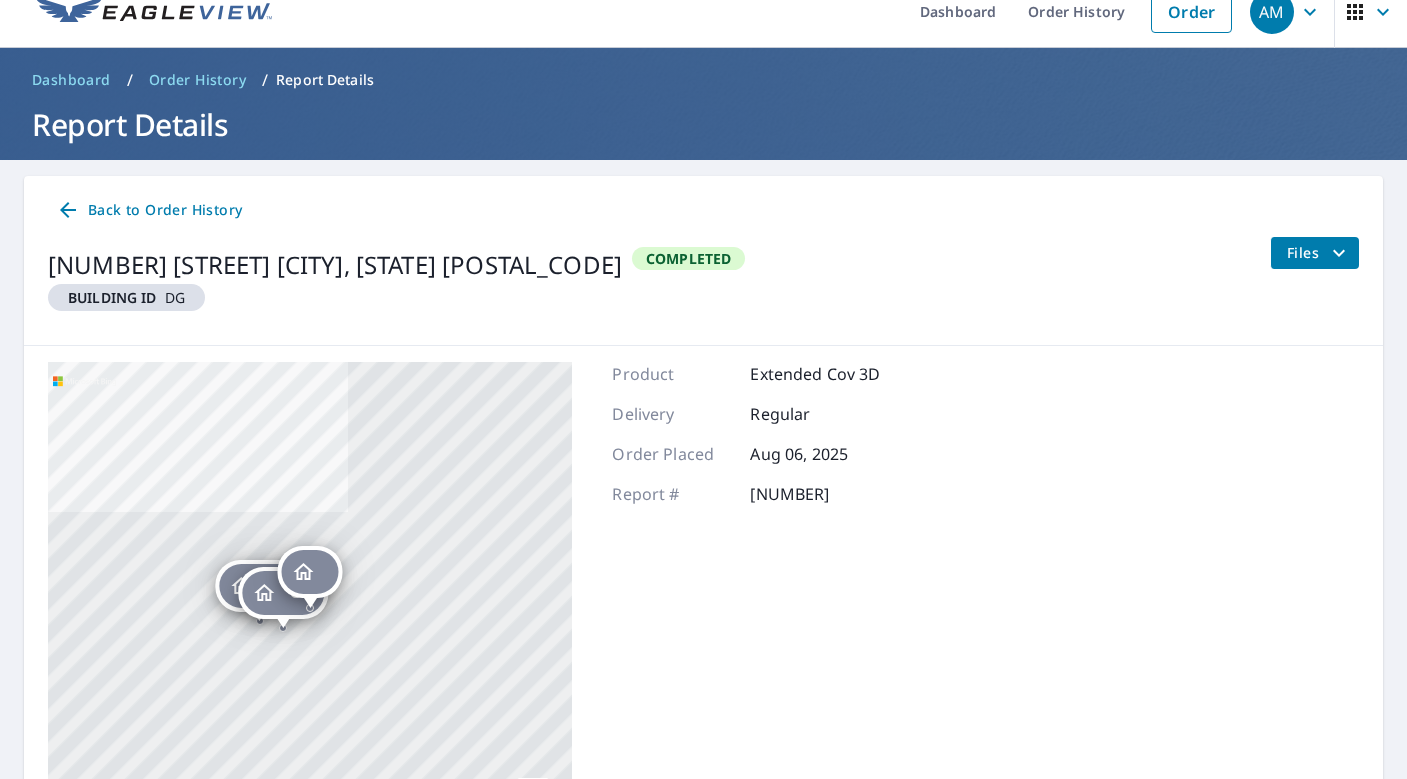 click on "Files" at bounding box center (1319, 253) 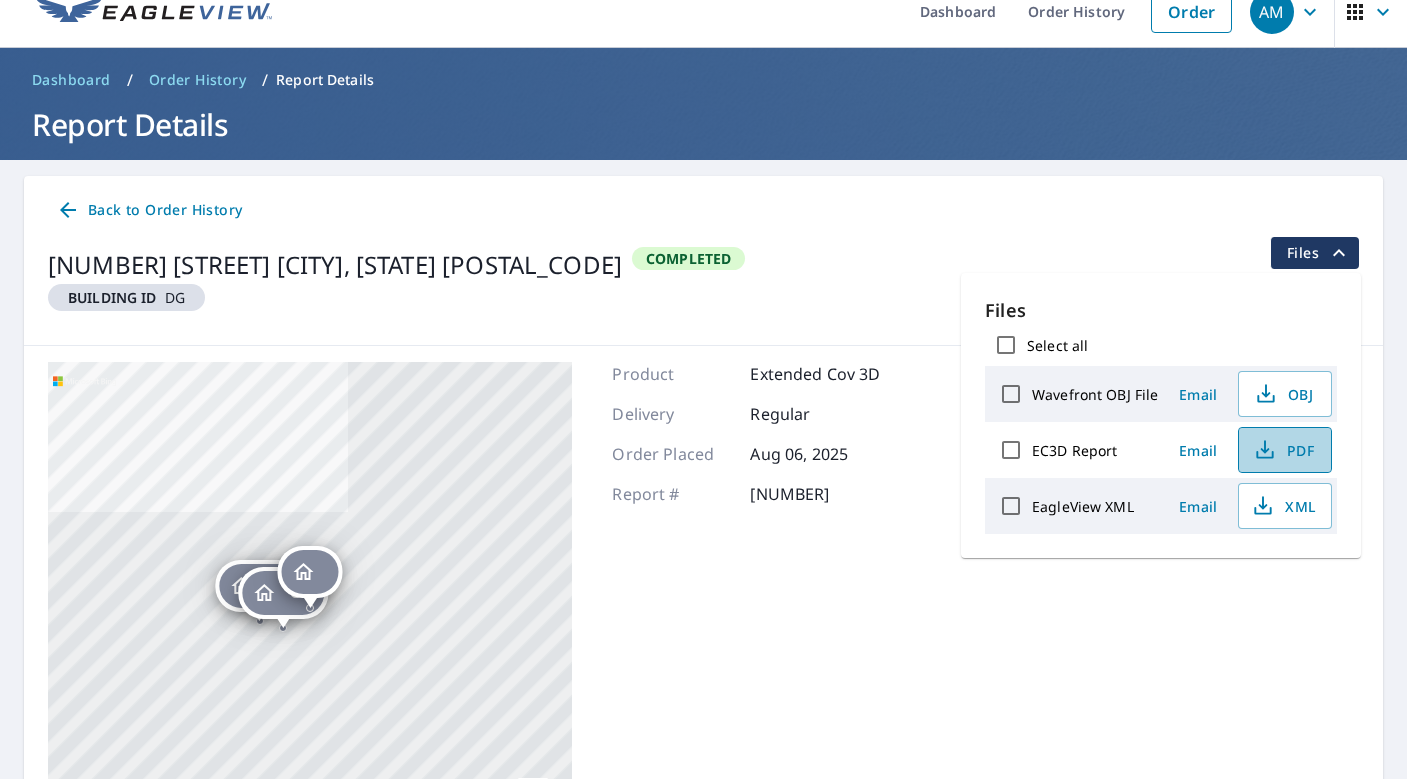 click on "PDF" at bounding box center [1283, 450] 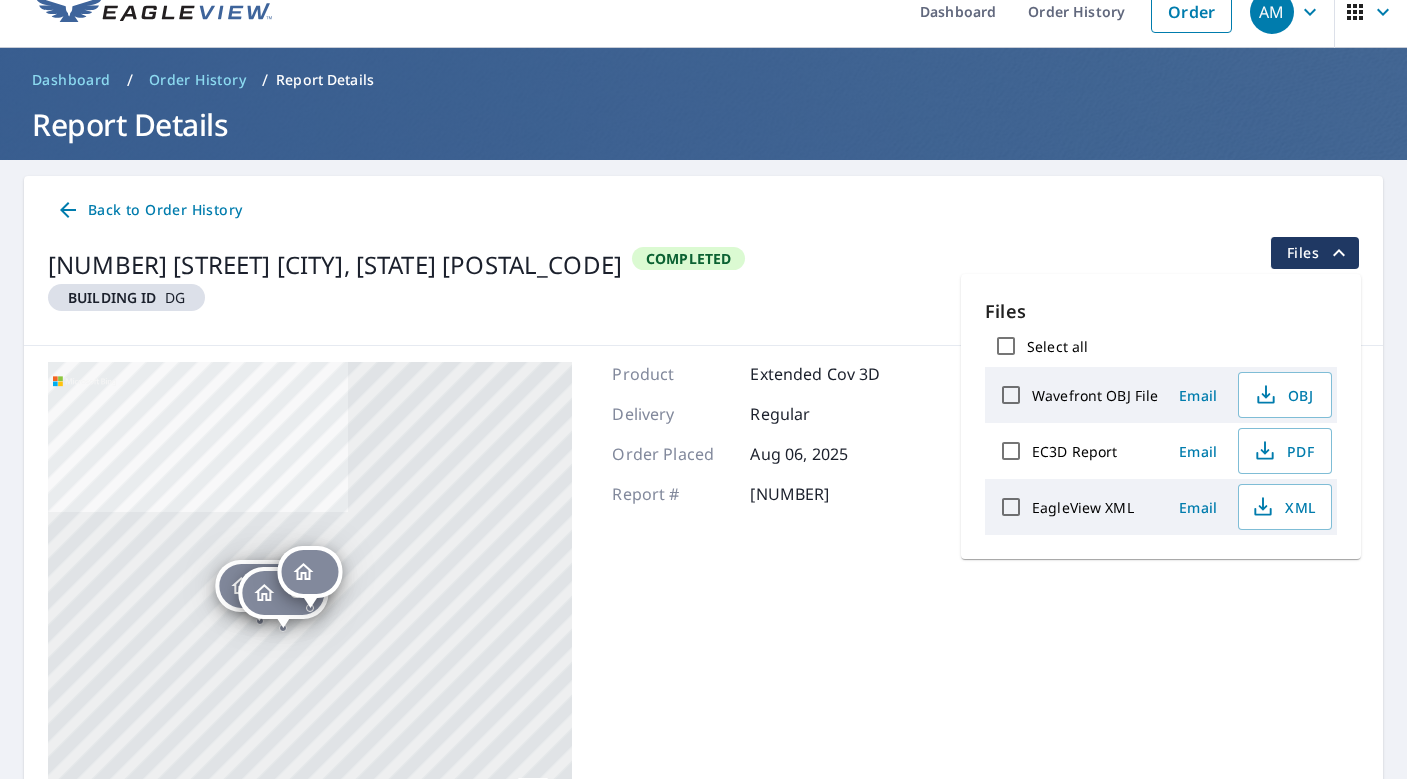 scroll, scrollTop: 24, scrollLeft: 0, axis: vertical 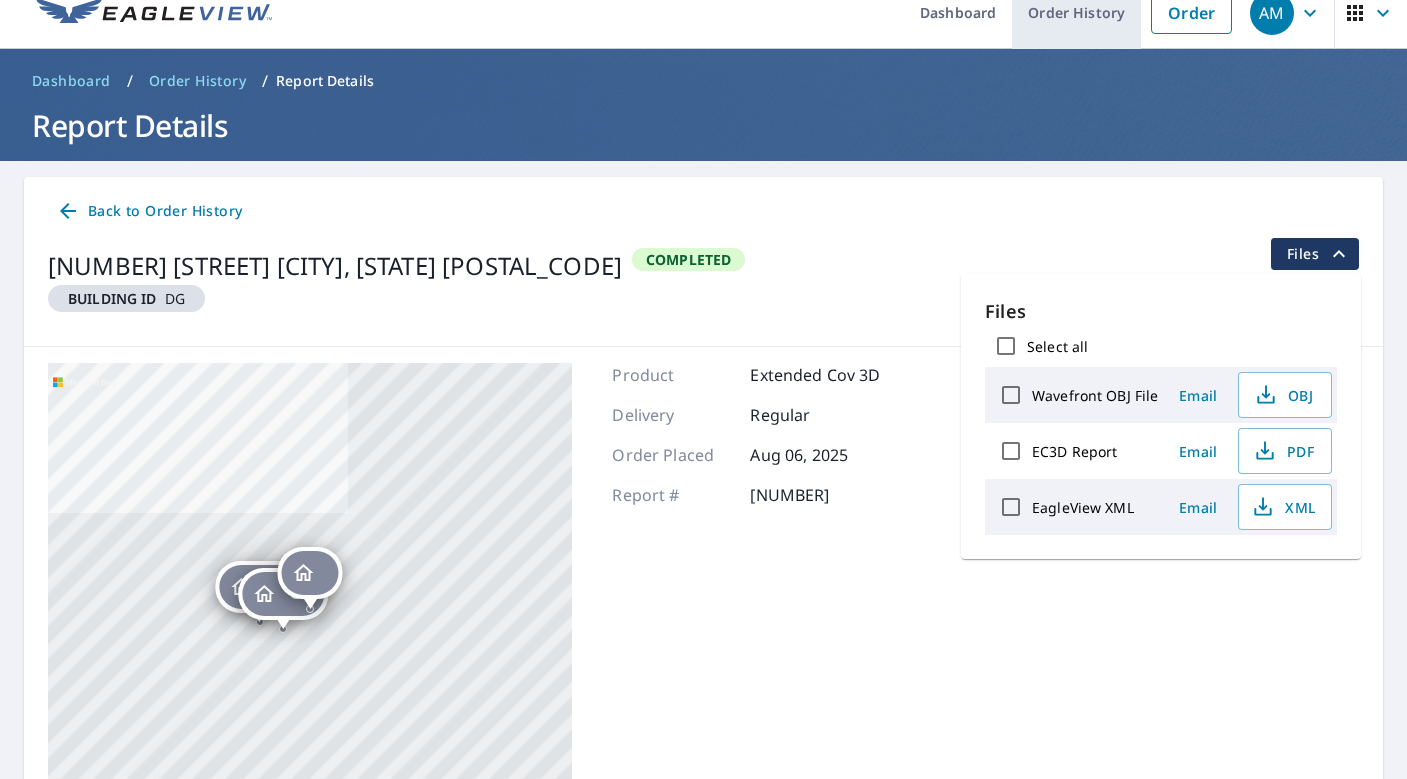 click on "Order History" at bounding box center (1076, 12) 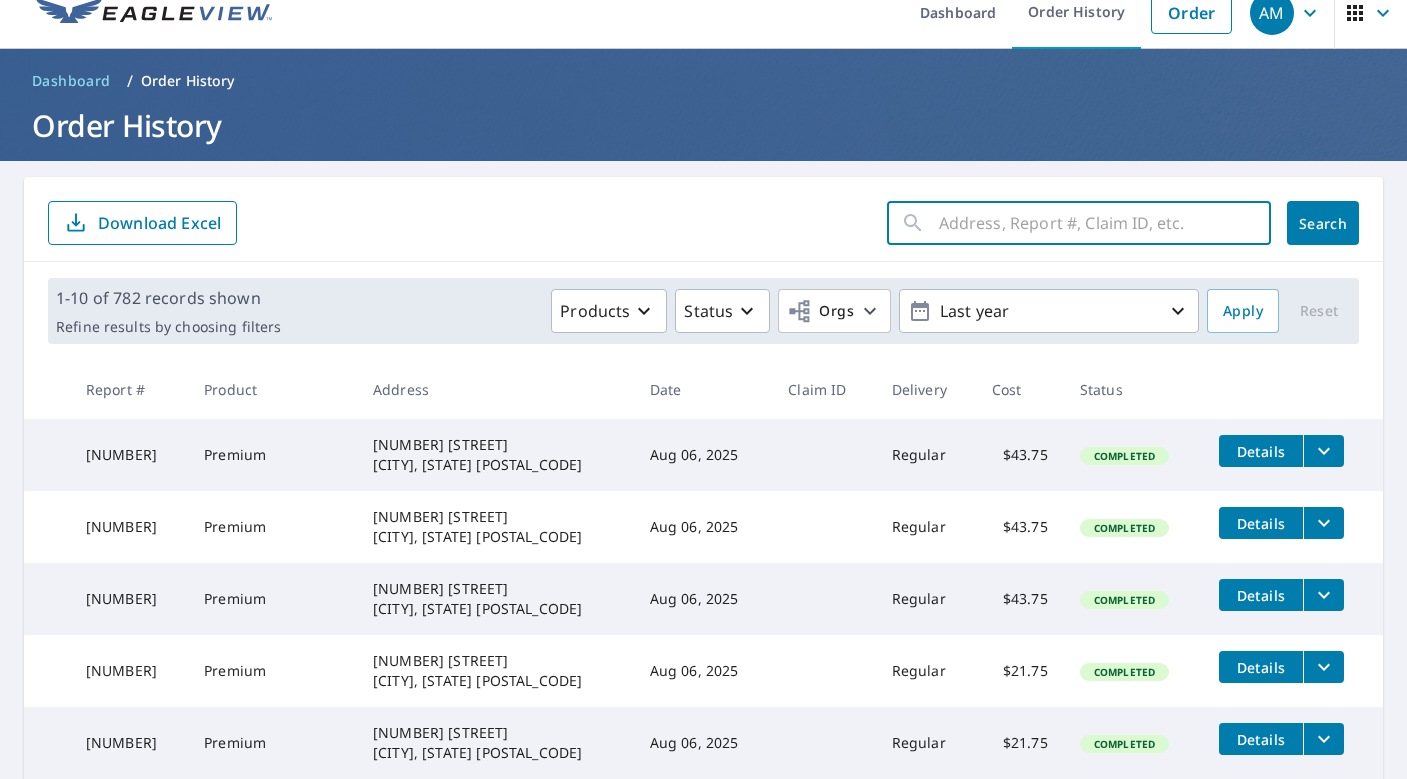 click at bounding box center [1105, 223] 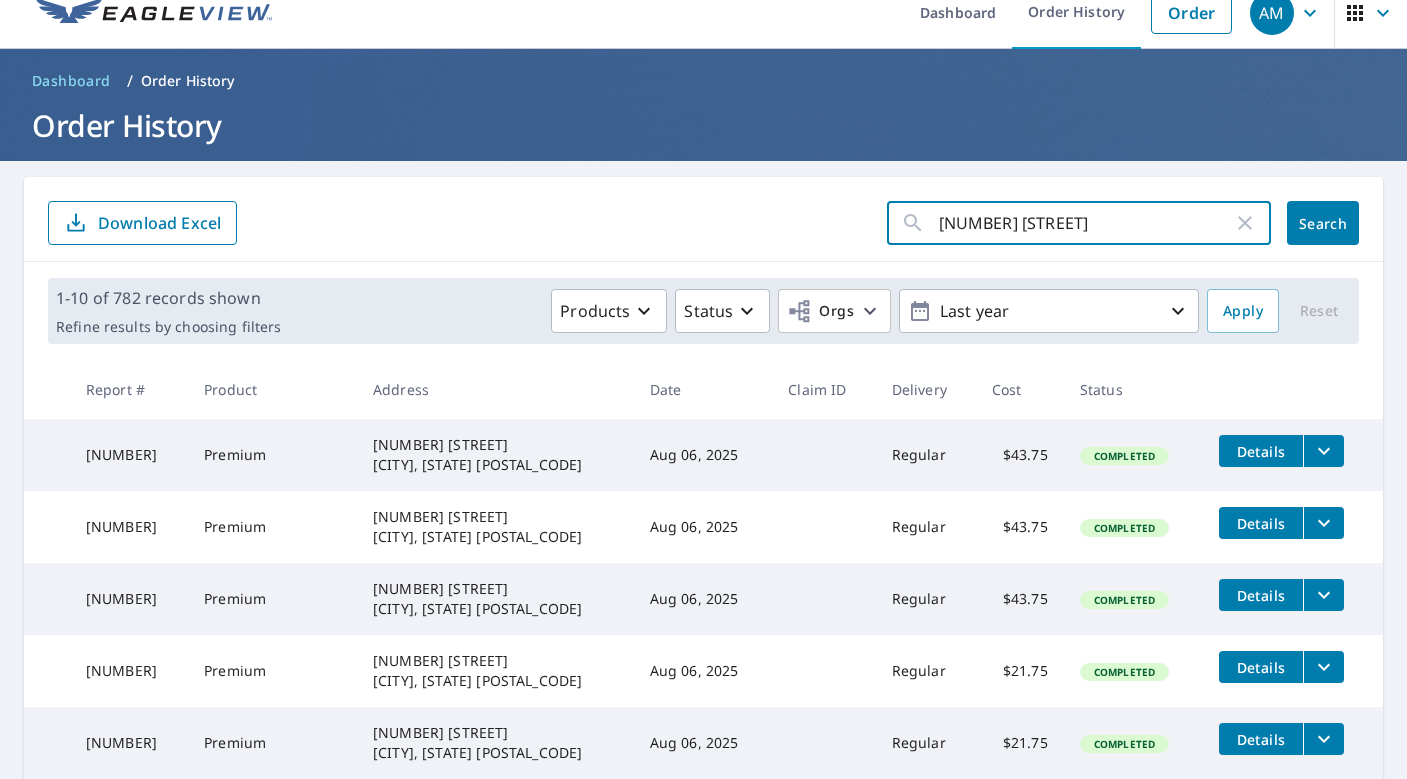 type on "[NUMBER] [STREET]" 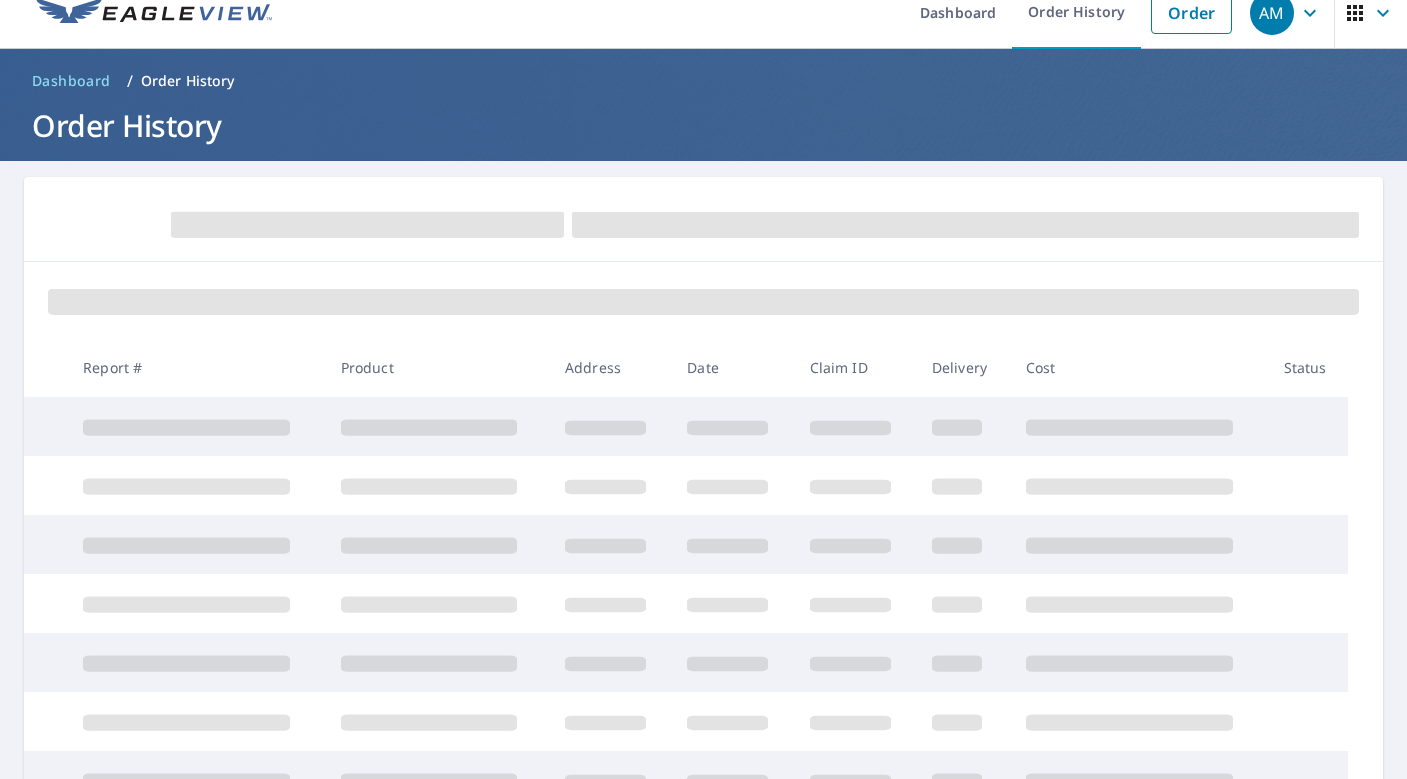 scroll, scrollTop: 0, scrollLeft: 0, axis: both 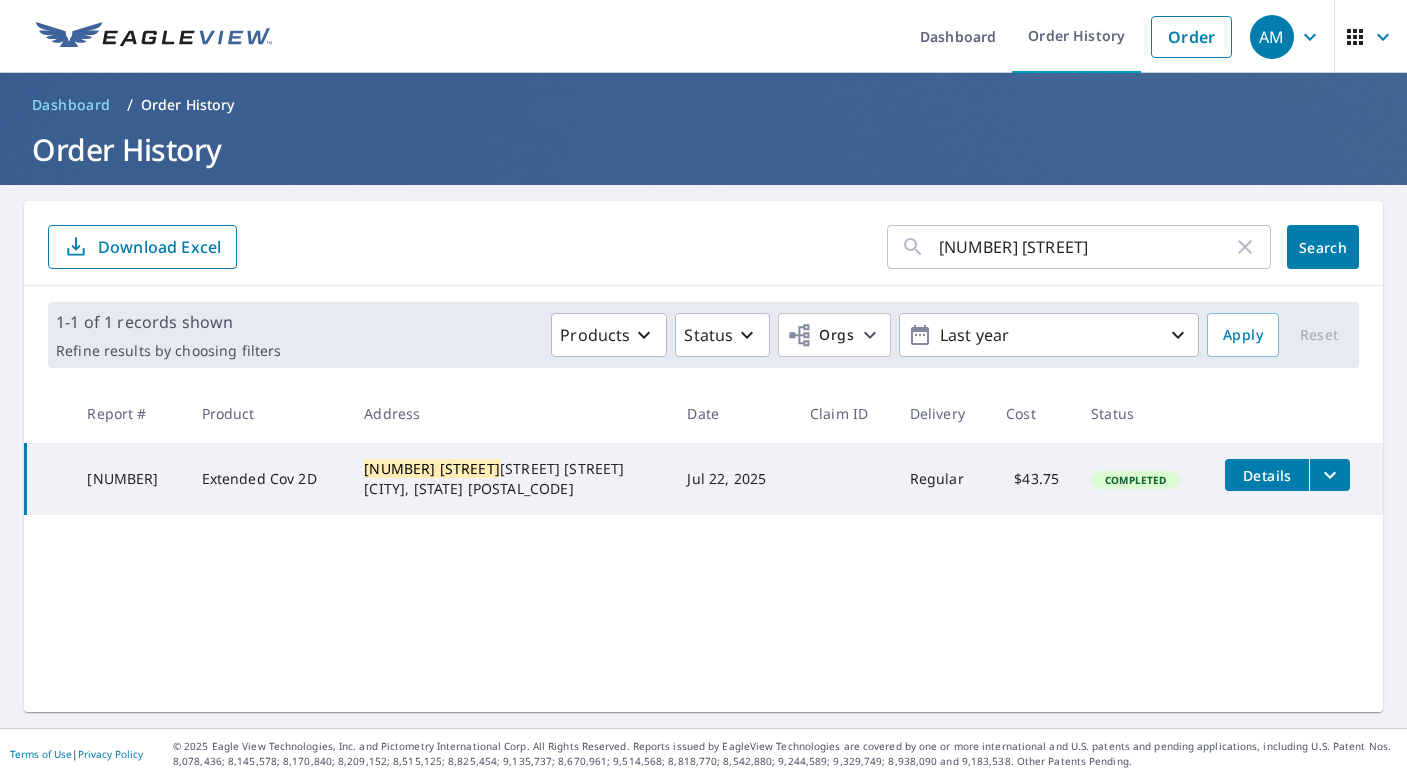 click on "Details" at bounding box center (1267, 475) 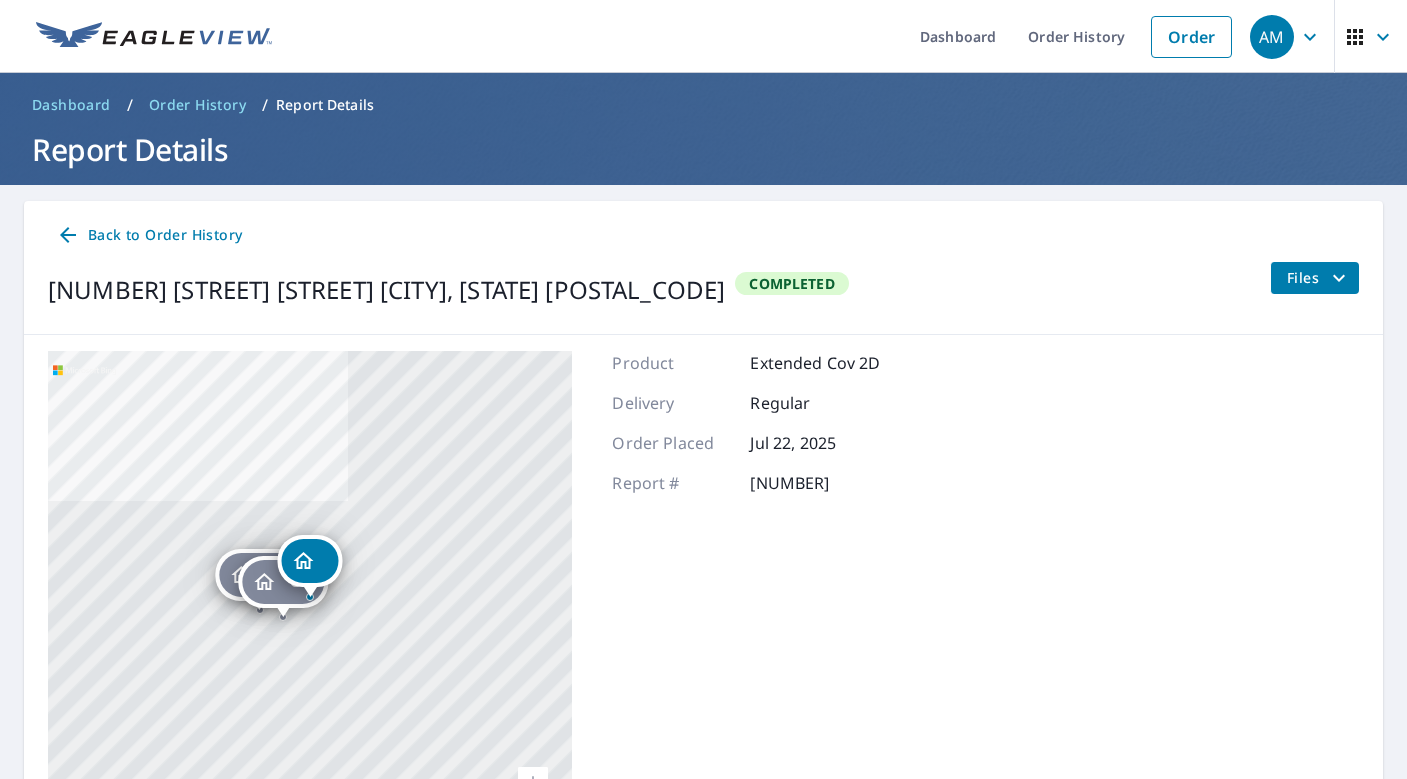 click on "Files" at bounding box center [1319, 278] 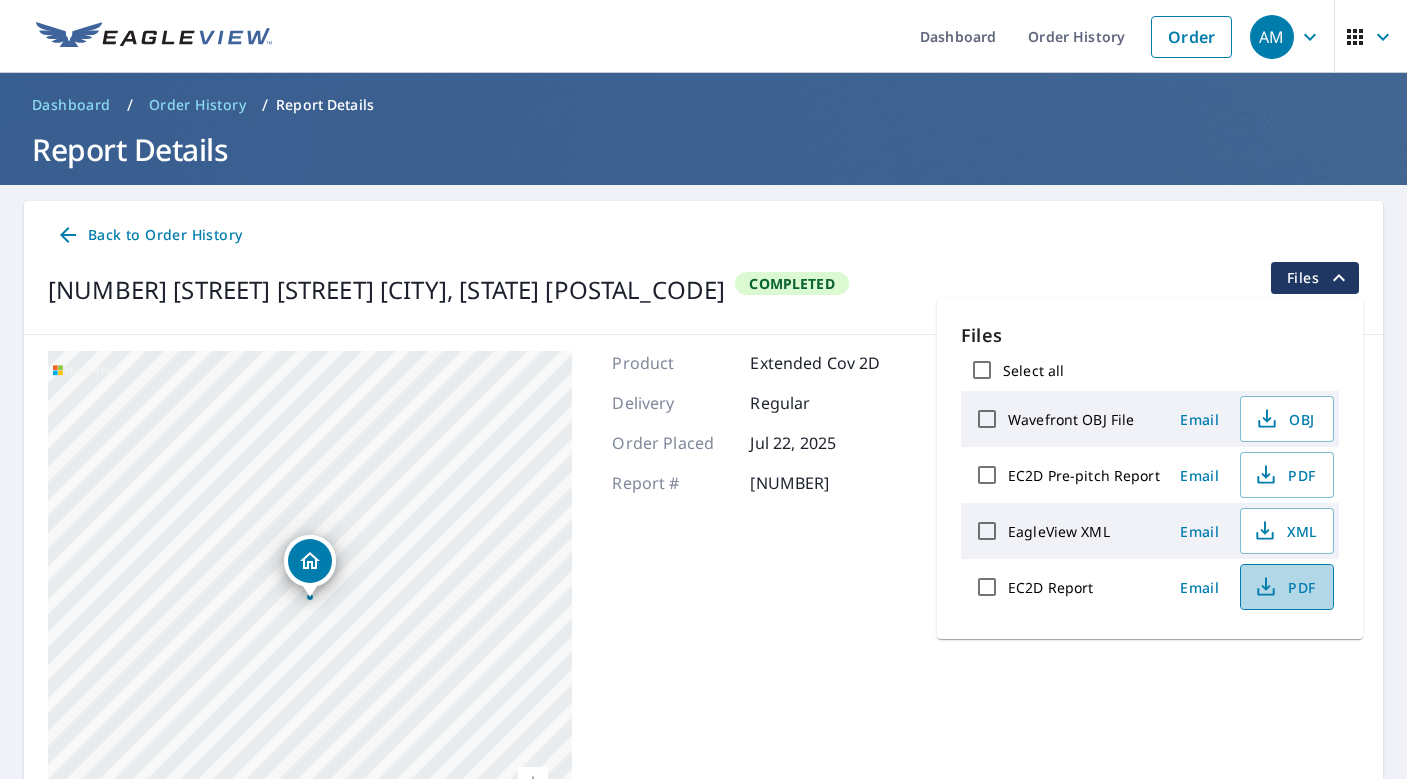 click on "PDF" at bounding box center [1285, 587] 